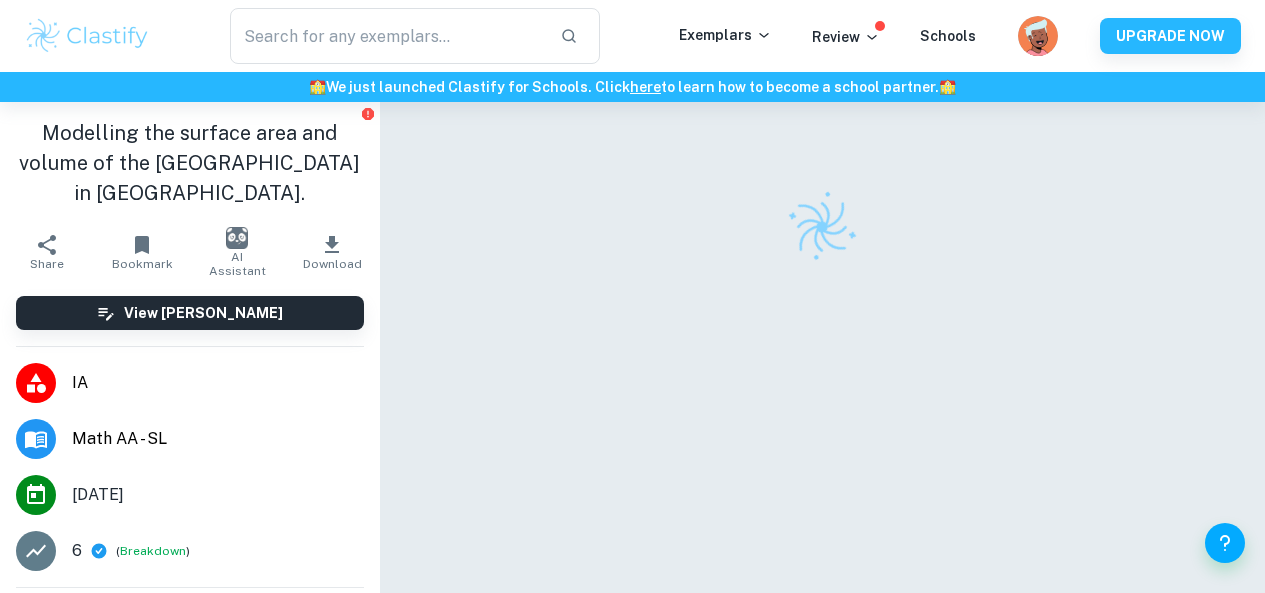 scroll, scrollTop: 0, scrollLeft: 0, axis: both 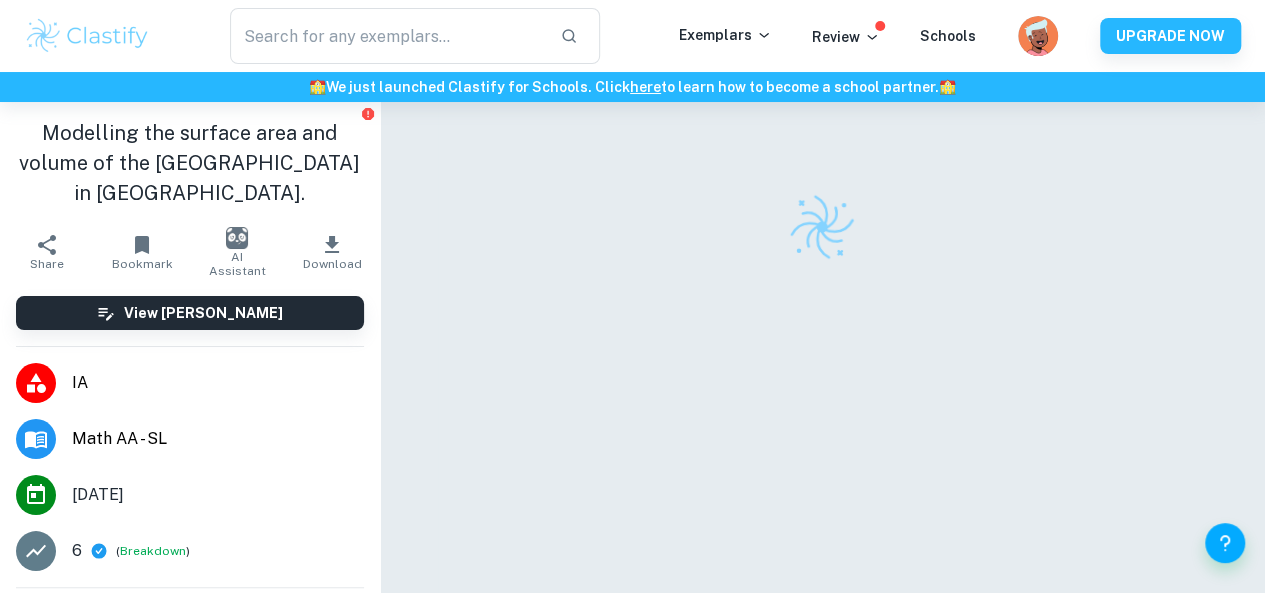 click at bounding box center (87, 36) 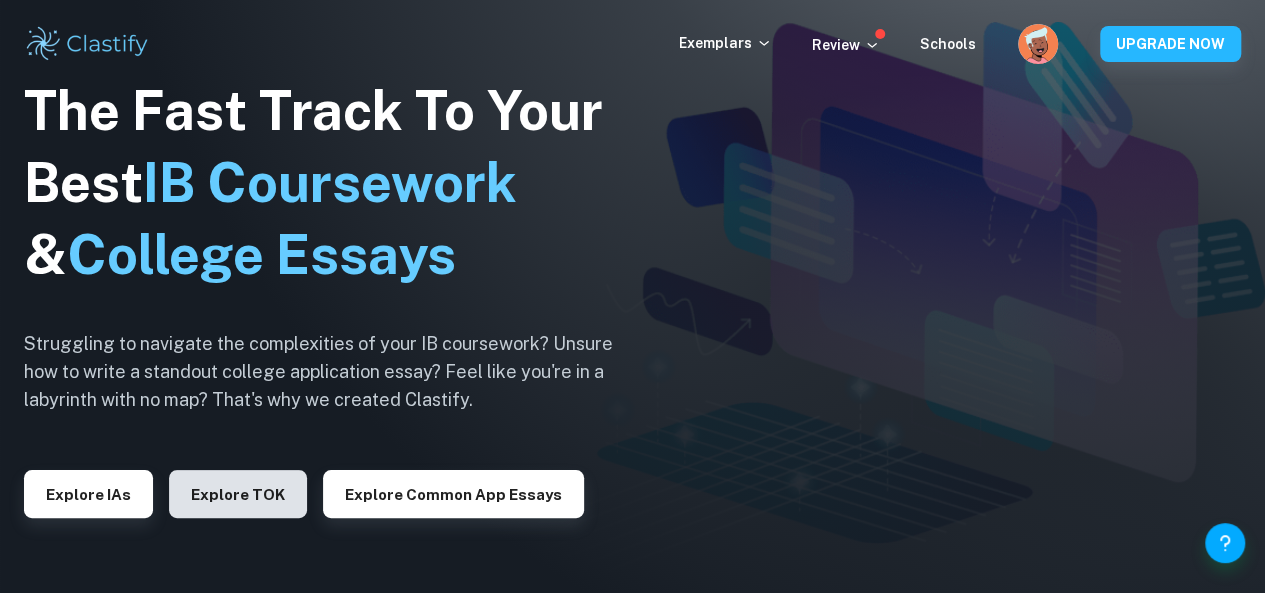 click on "Explore TOK" at bounding box center (238, 494) 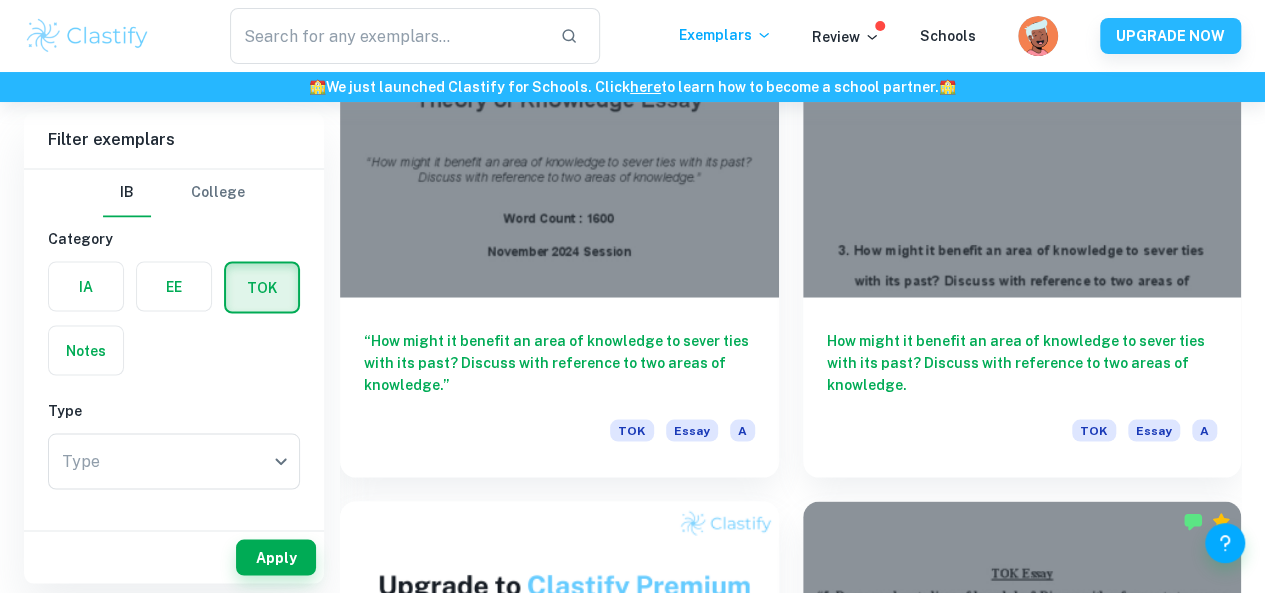 scroll, scrollTop: 1726, scrollLeft: 0, axis: vertical 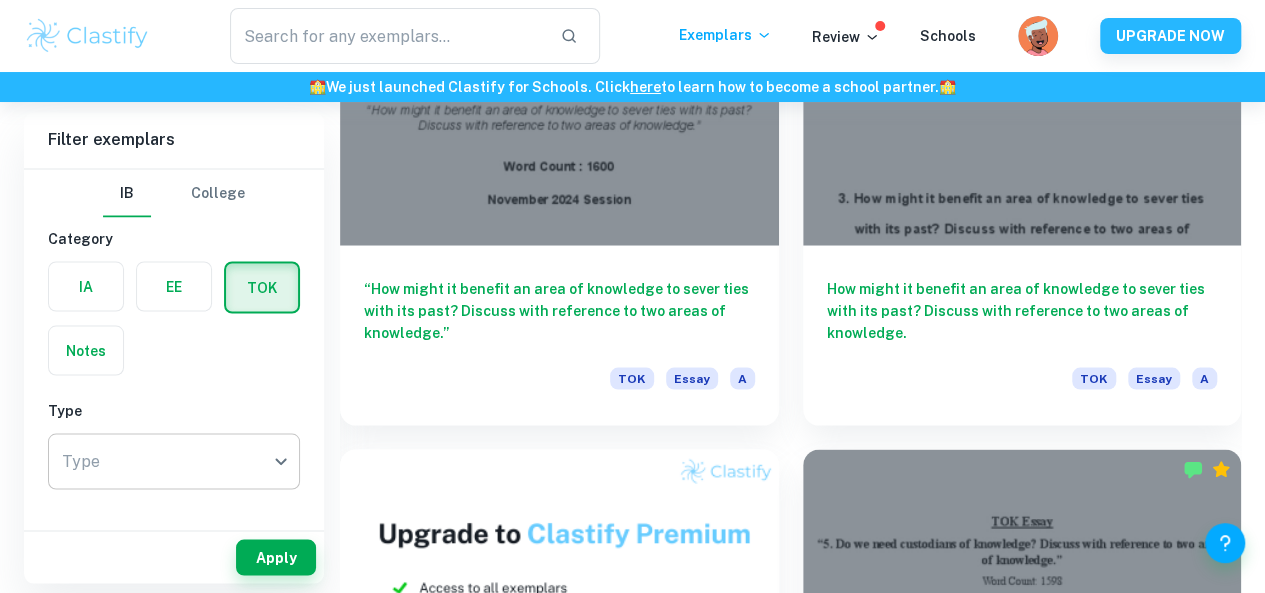 click on "We value your privacy We use cookies to enhance your browsing experience, serve personalised ads or content, and analyse our traffic. By clicking "Accept All", you consent to our use of cookies.   Cookie Policy Customise   Reject All   Accept All   Customise Consent Preferences   We use cookies to help you navigate efficiently and perform certain functions. You will find detailed information about all cookies under each consent category below. The cookies that are categorised as "Necessary" are stored on your browser as they are essential for enabling the basic functionalities of the site. ...  Show more For more information on how Google's third-party cookies operate and handle your data, see:   Google Privacy Policy Necessary Always Active Necessary cookies are required to enable the basic features of this site, such as providing secure log-in or adjusting your consent preferences. These cookies do not store any personally identifiable data. Functional Analytics Performance Advertisement Uncategorised" at bounding box center (632, -1328) 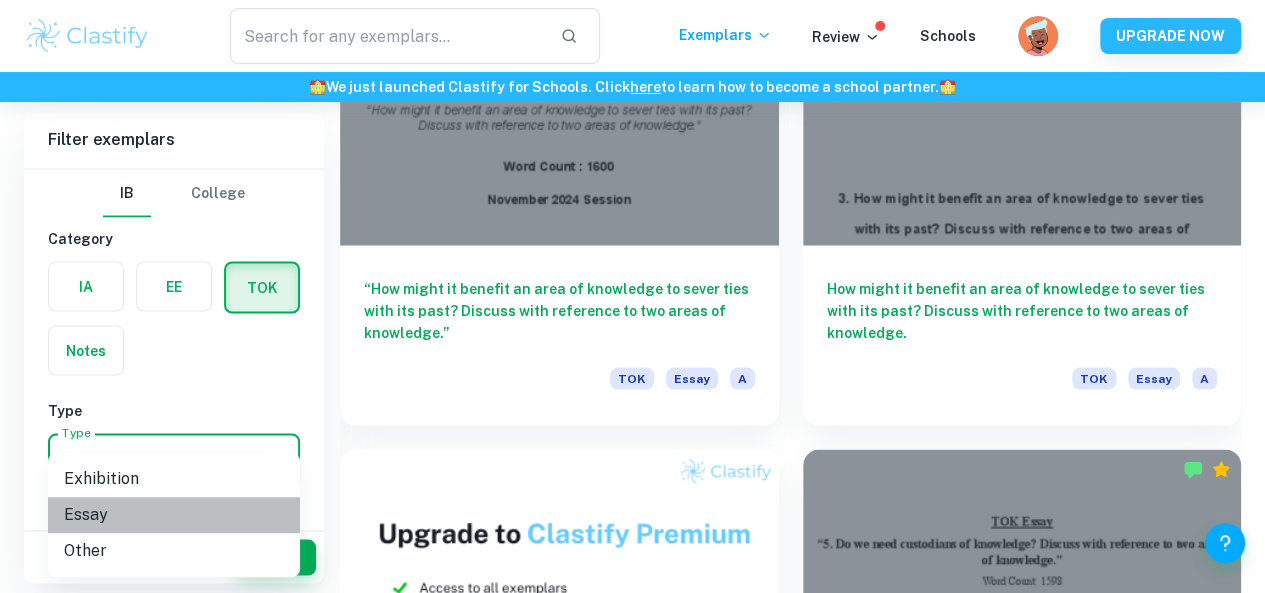 click on "Essay" at bounding box center [174, 515] 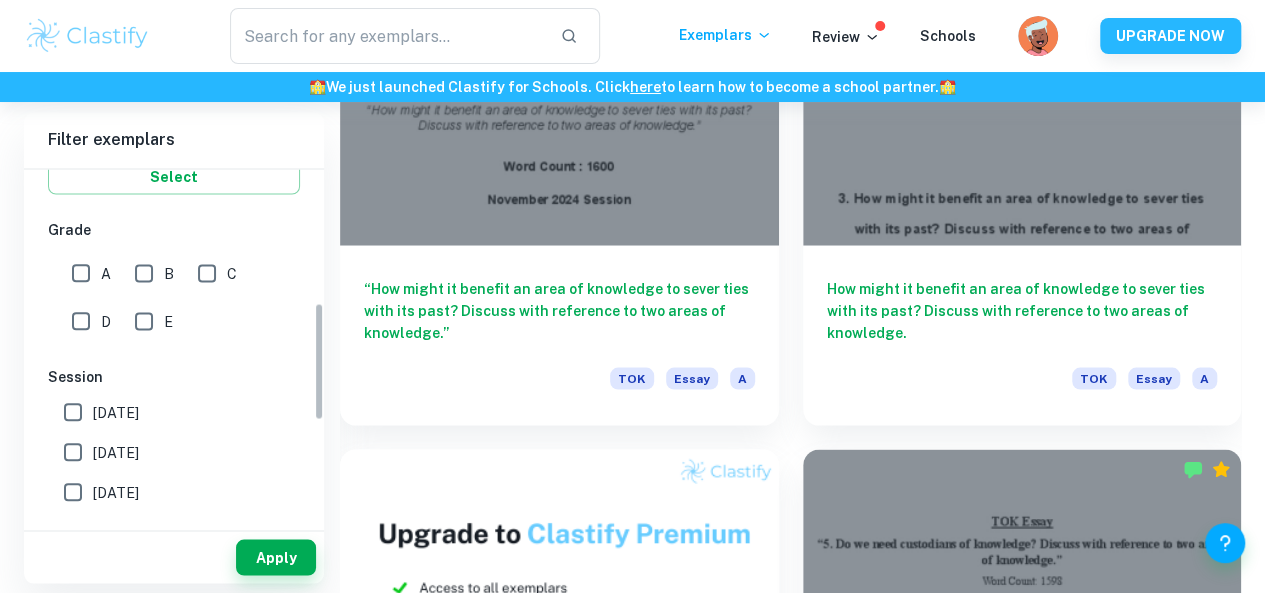 drag, startPoint x: 320, startPoint y: 252, endPoint x: 292, endPoint y: 381, distance: 132.00378 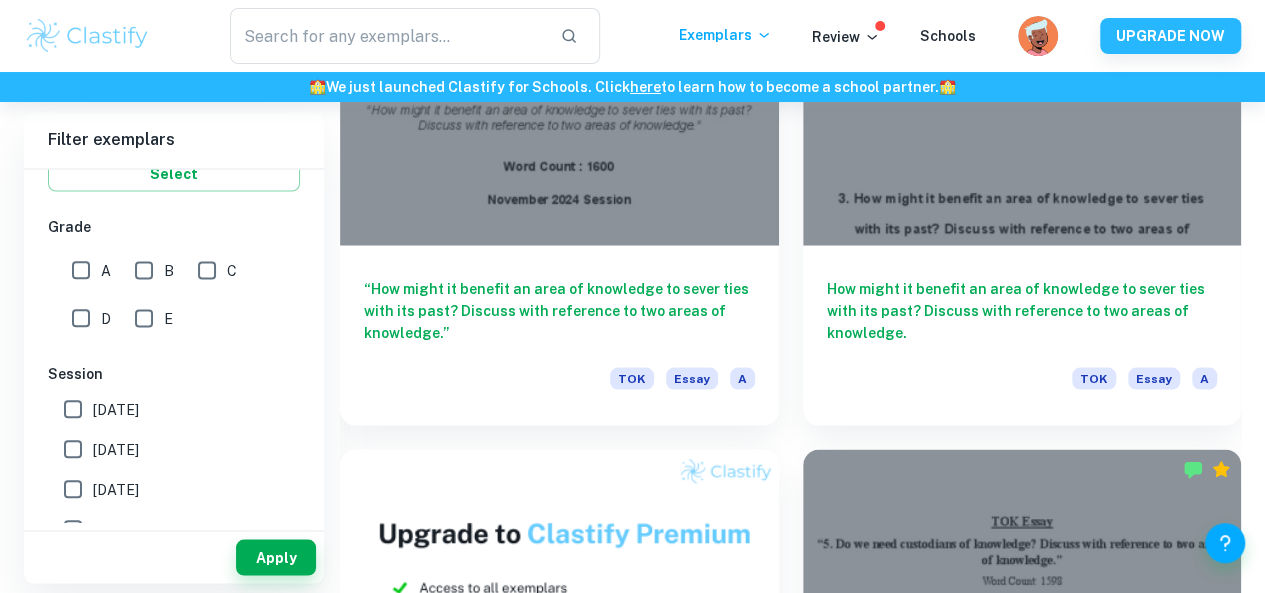 click on "A" at bounding box center (81, 270) 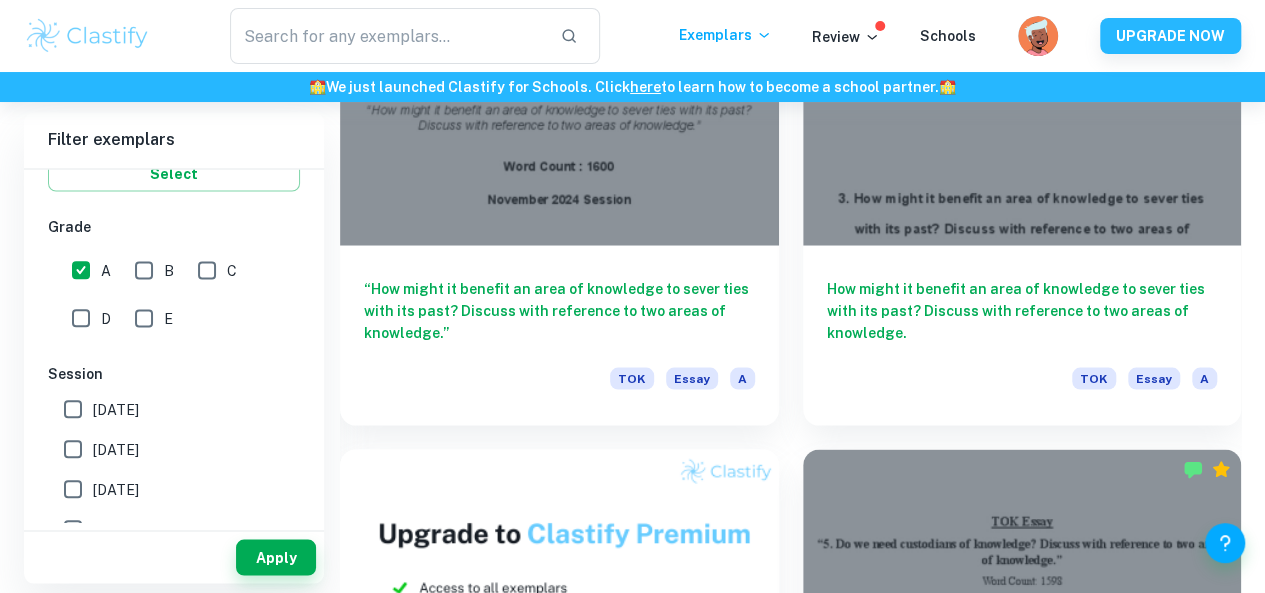 click on "B" at bounding box center [144, 270] 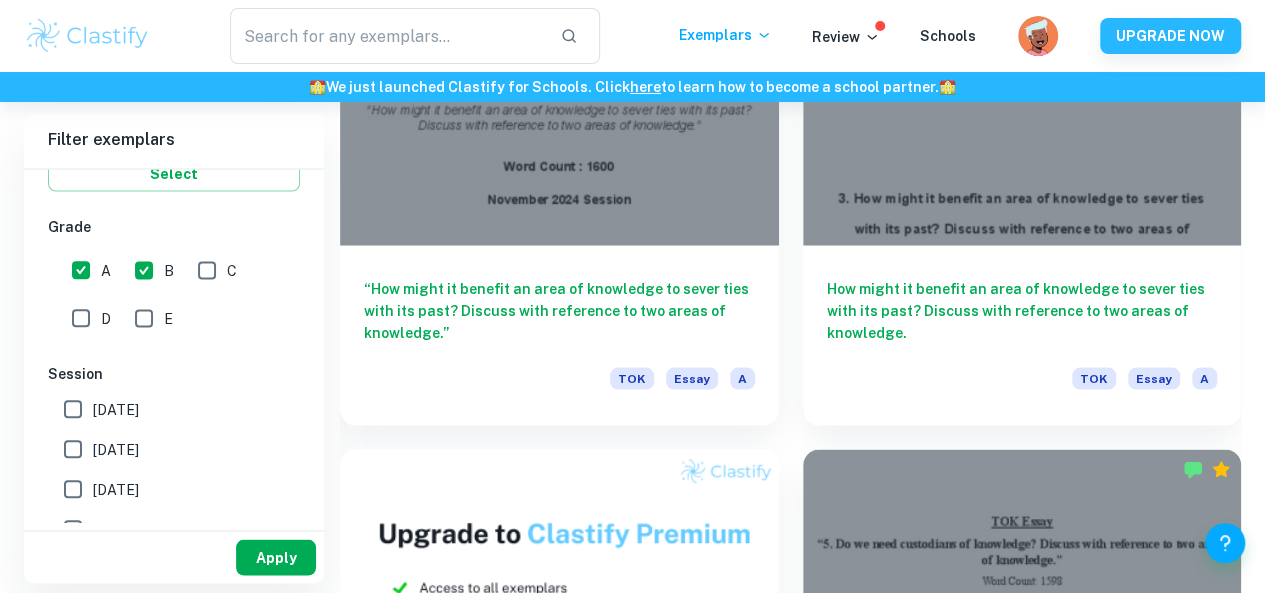 click on "Apply" at bounding box center (276, 557) 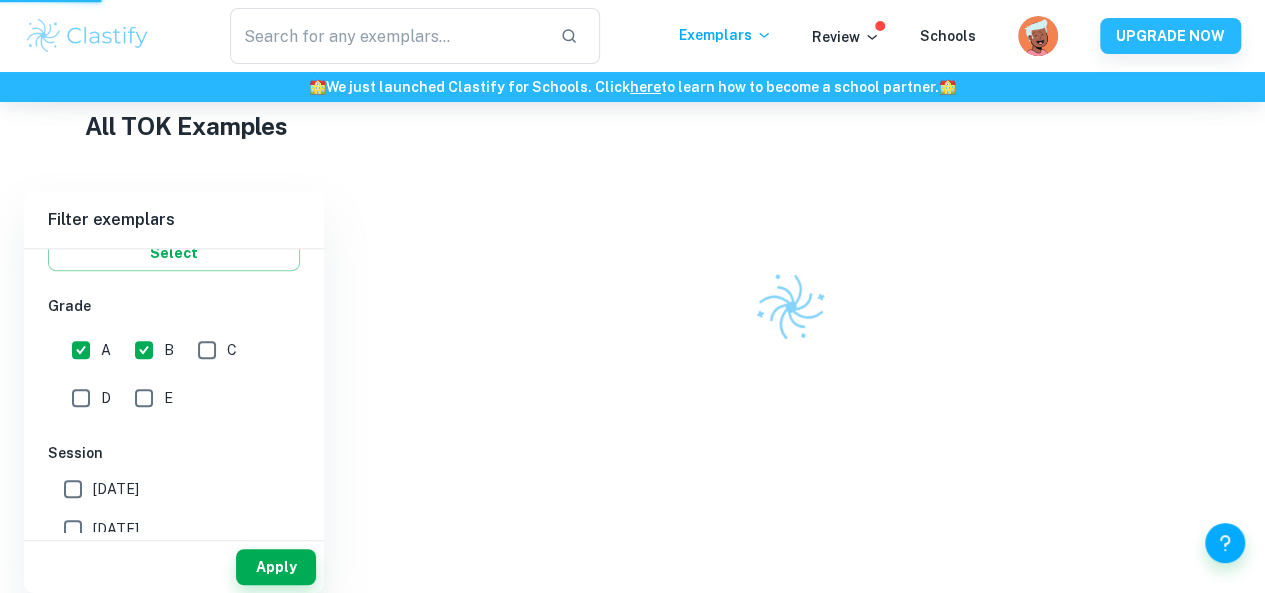 scroll, scrollTop: 364, scrollLeft: 0, axis: vertical 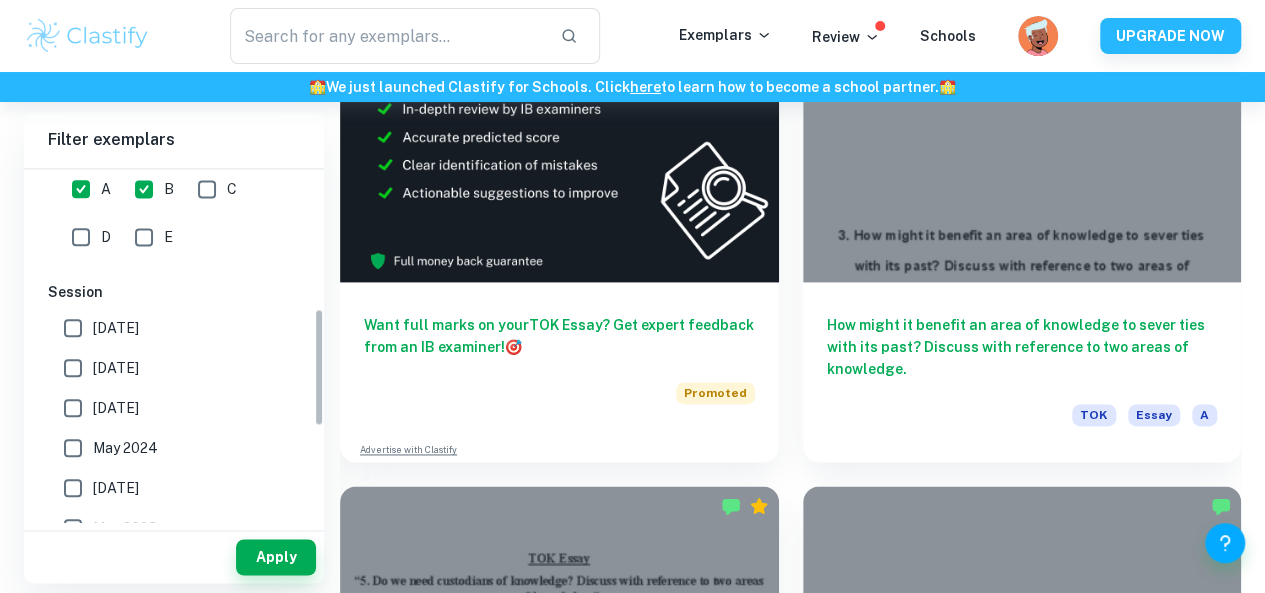 drag, startPoint x: 317, startPoint y: 223, endPoint x: 292, endPoint y: 385, distance: 163.91766 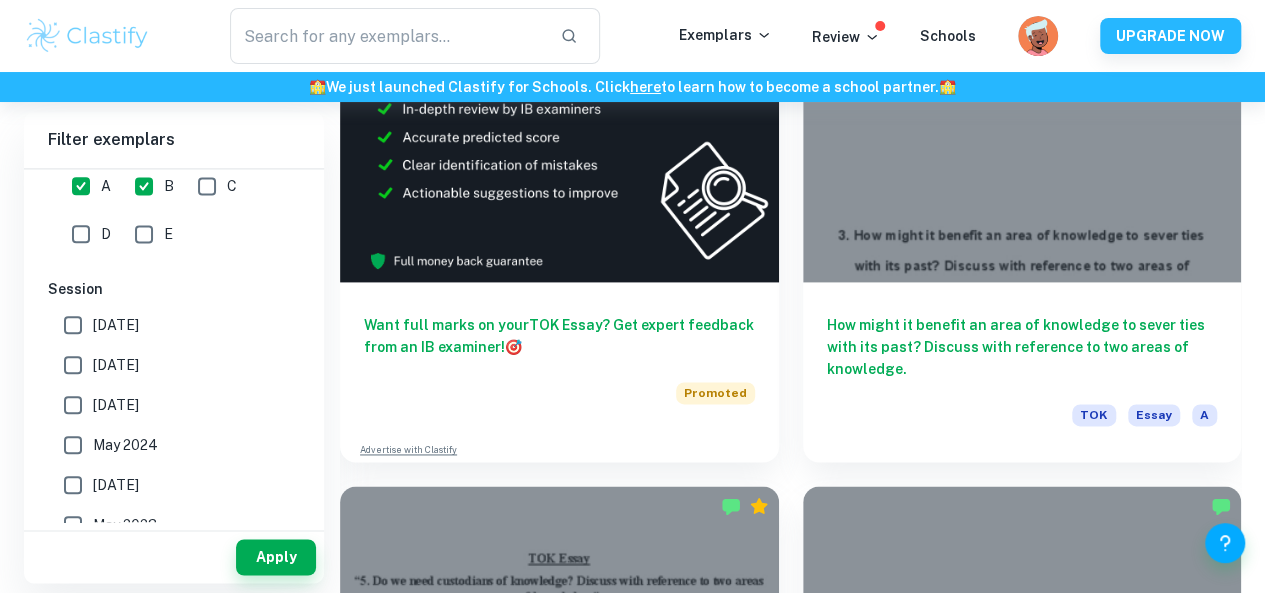 click on "[DATE]" at bounding box center [116, 325] 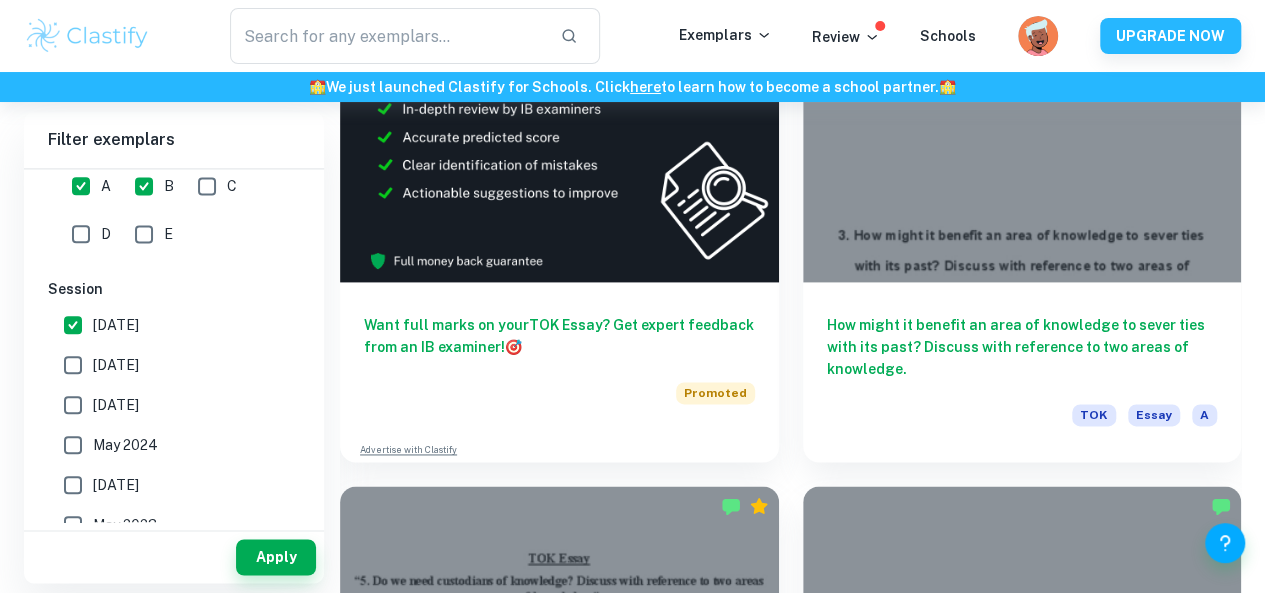 click on "[DATE]" at bounding box center [116, 325] 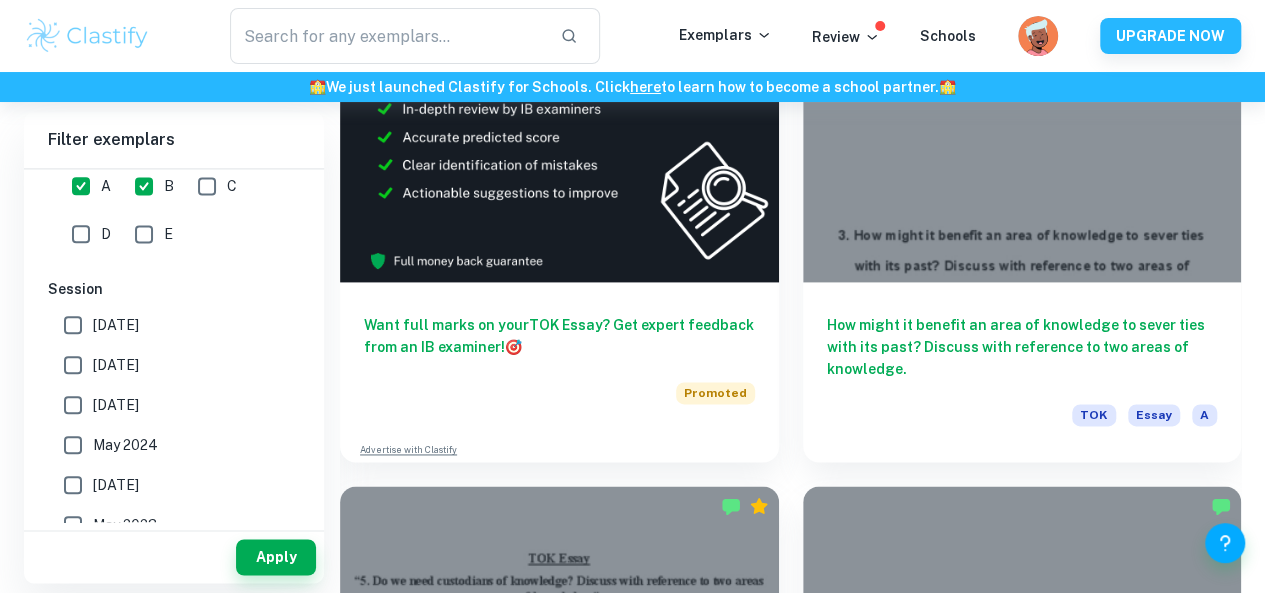 click on "[DATE]" at bounding box center [116, 365] 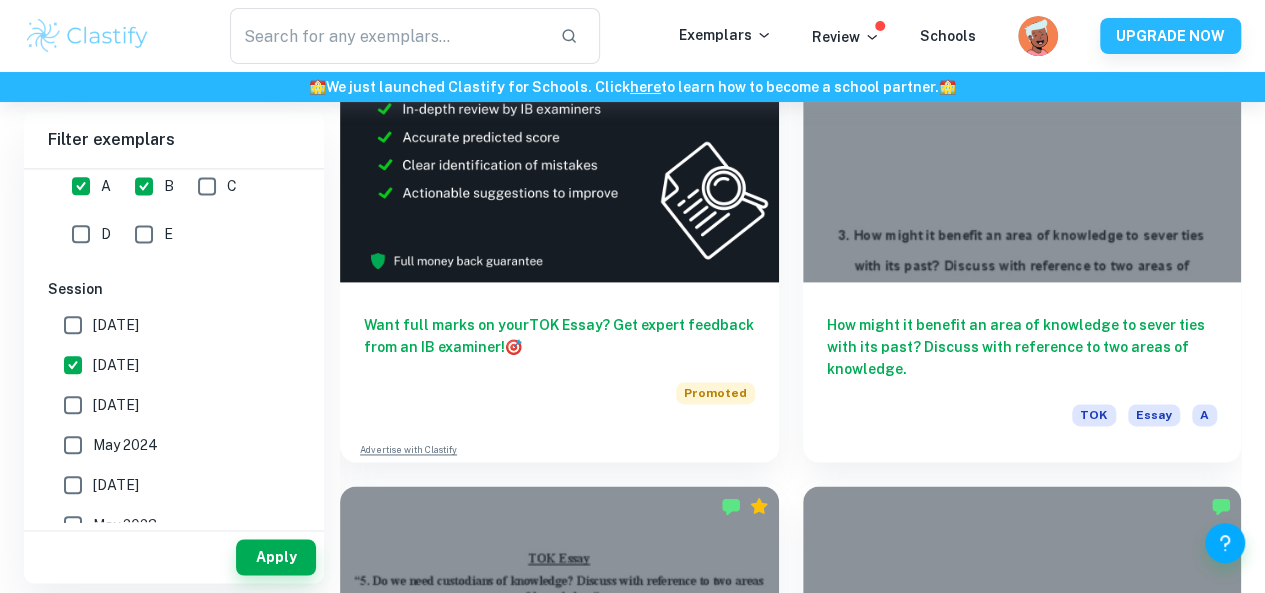 click on "[DATE]" at bounding box center (116, 405) 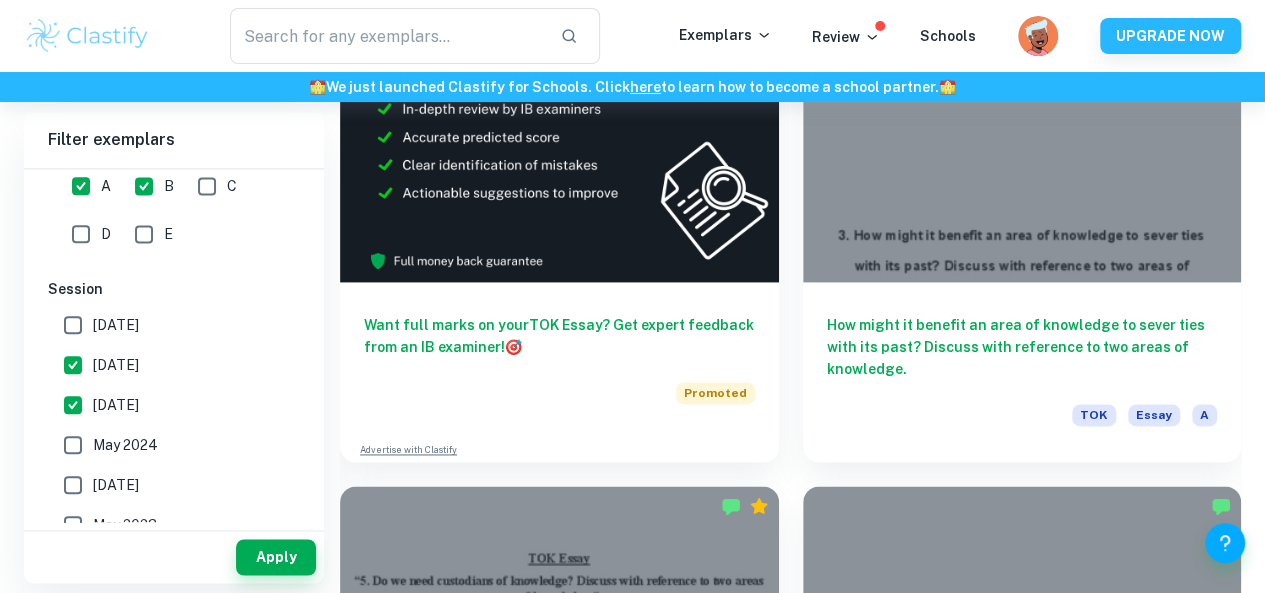click on "May 2024" at bounding box center (125, 445) 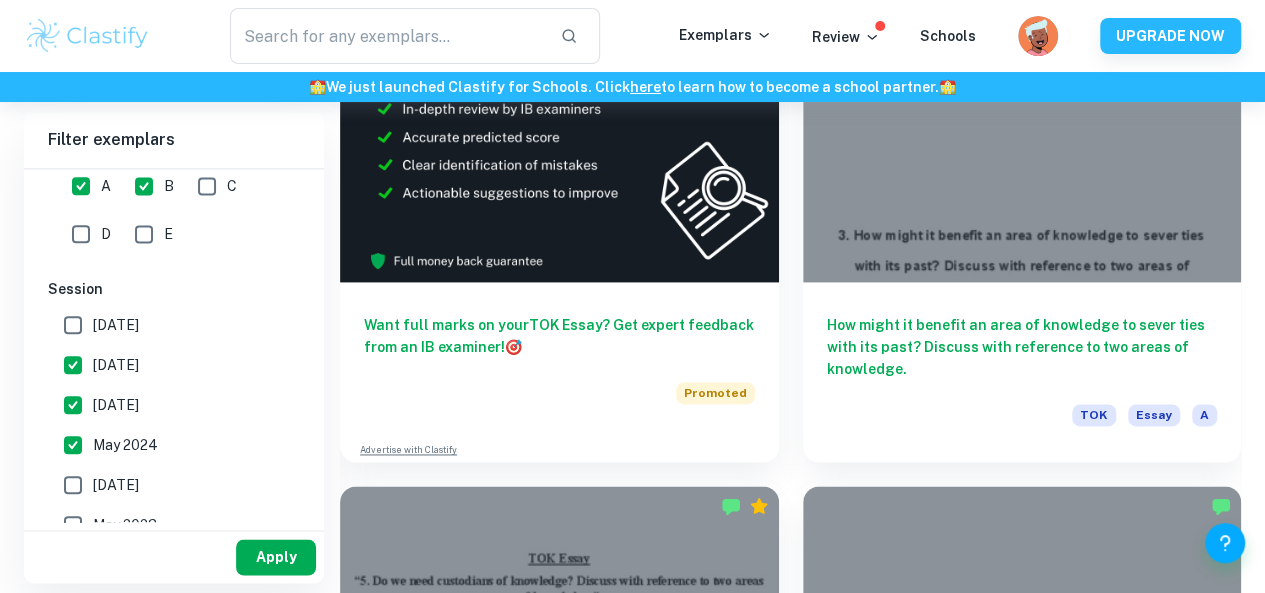click on "Apply" at bounding box center (276, 557) 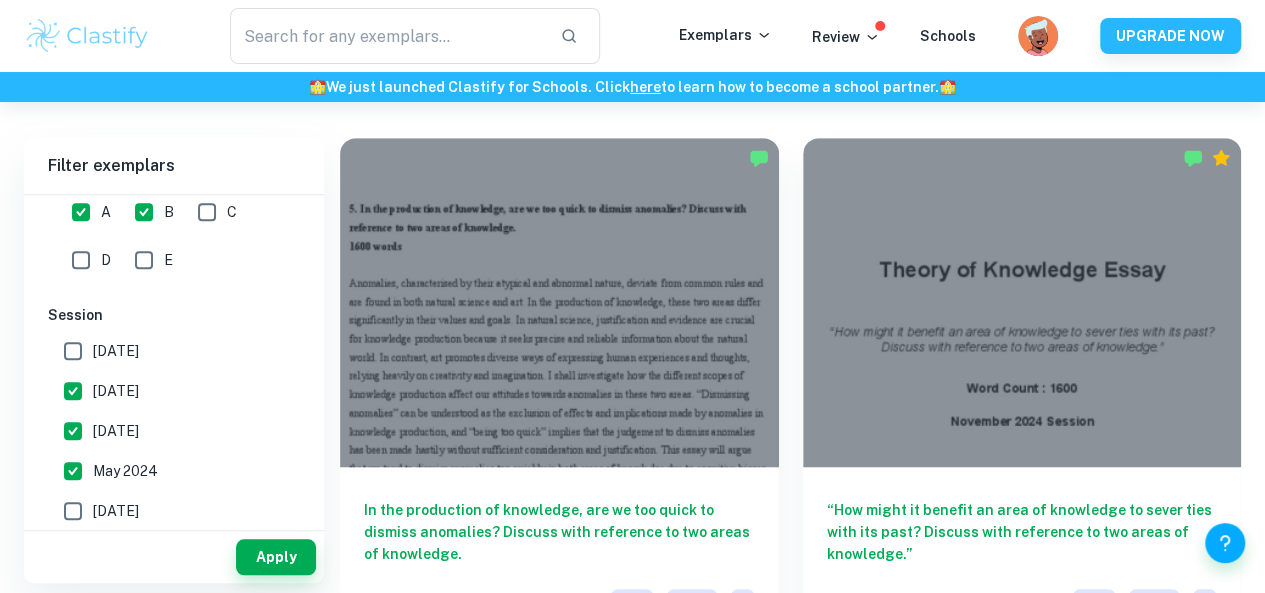 scroll, scrollTop: 544, scrollLeft: 0, axis: vertical 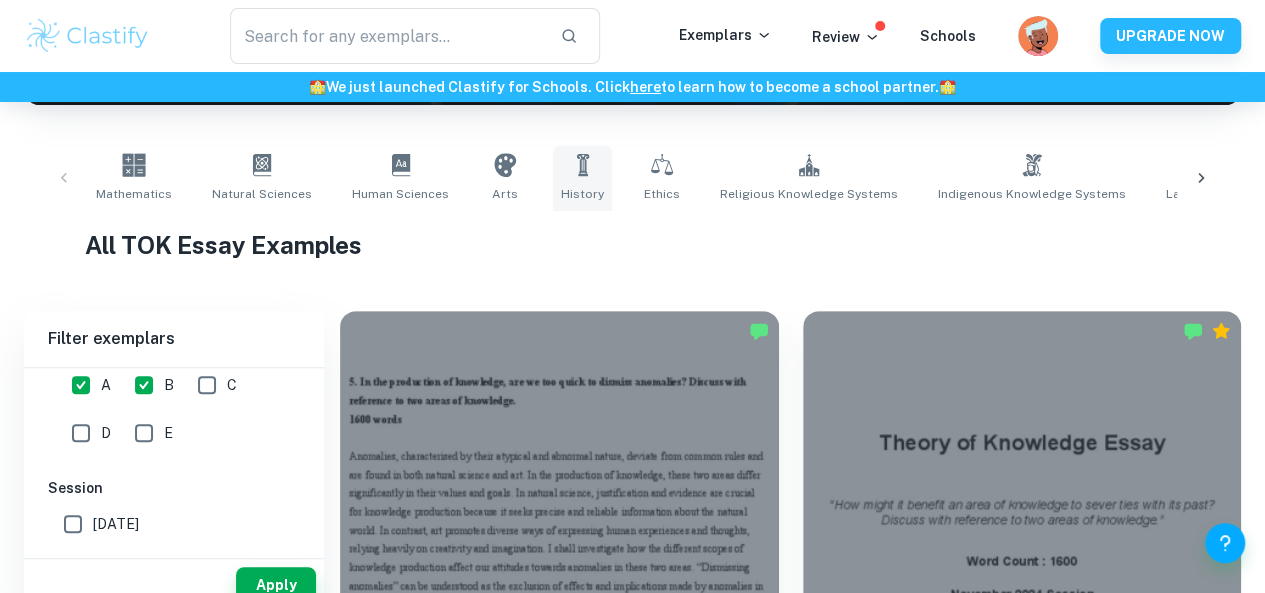 click 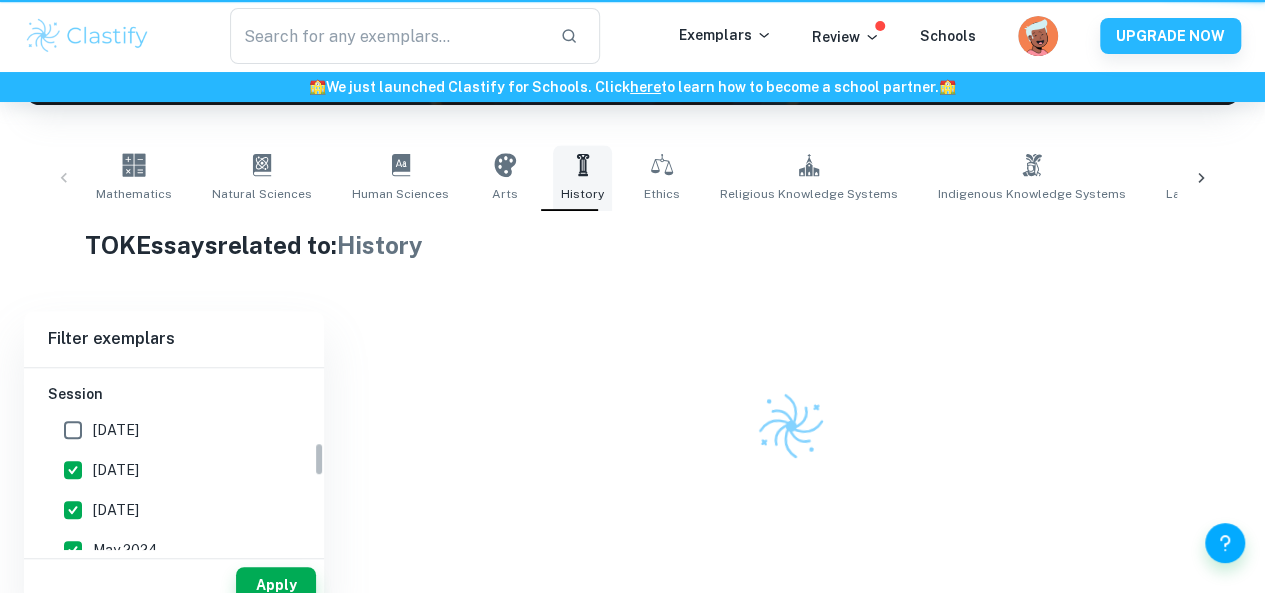 scroll, scrollTop: 0, scrollLeft: 0, axis: both 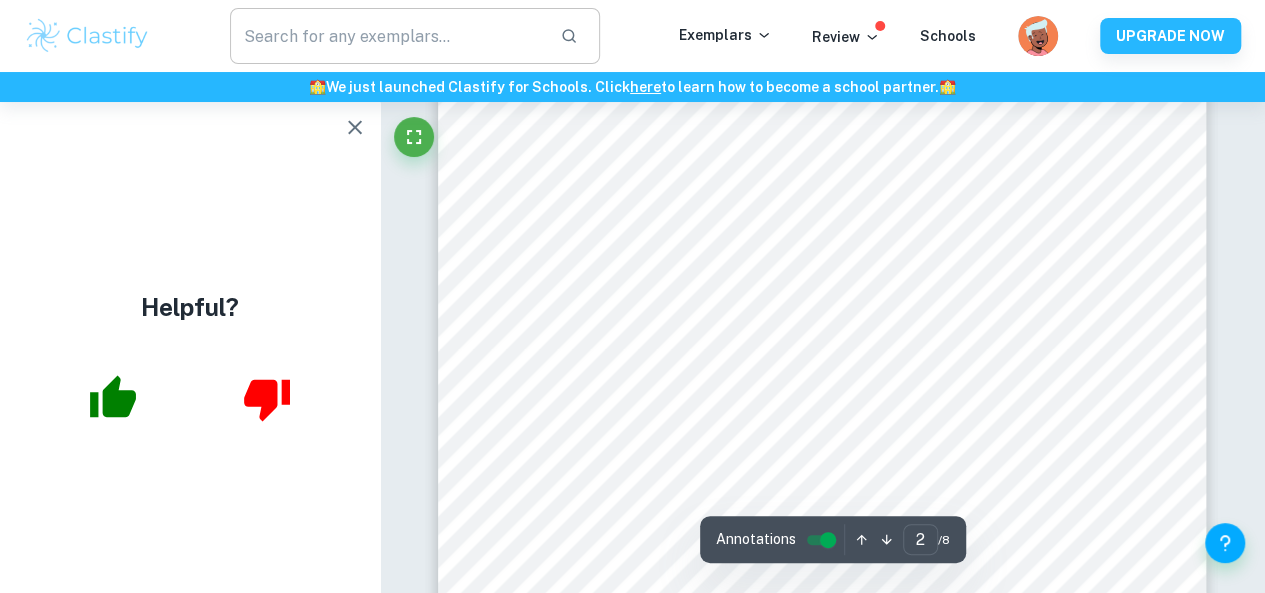 type on "1" 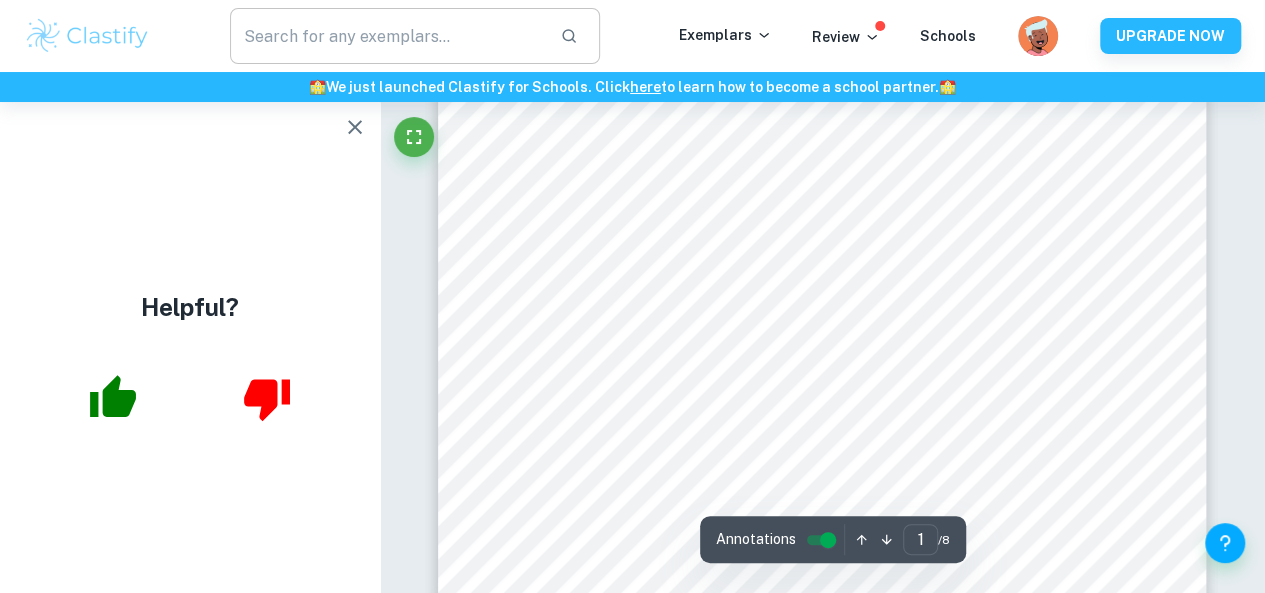 scroll, scrollTop: 1, scrollLeft: 0, axis: vertical 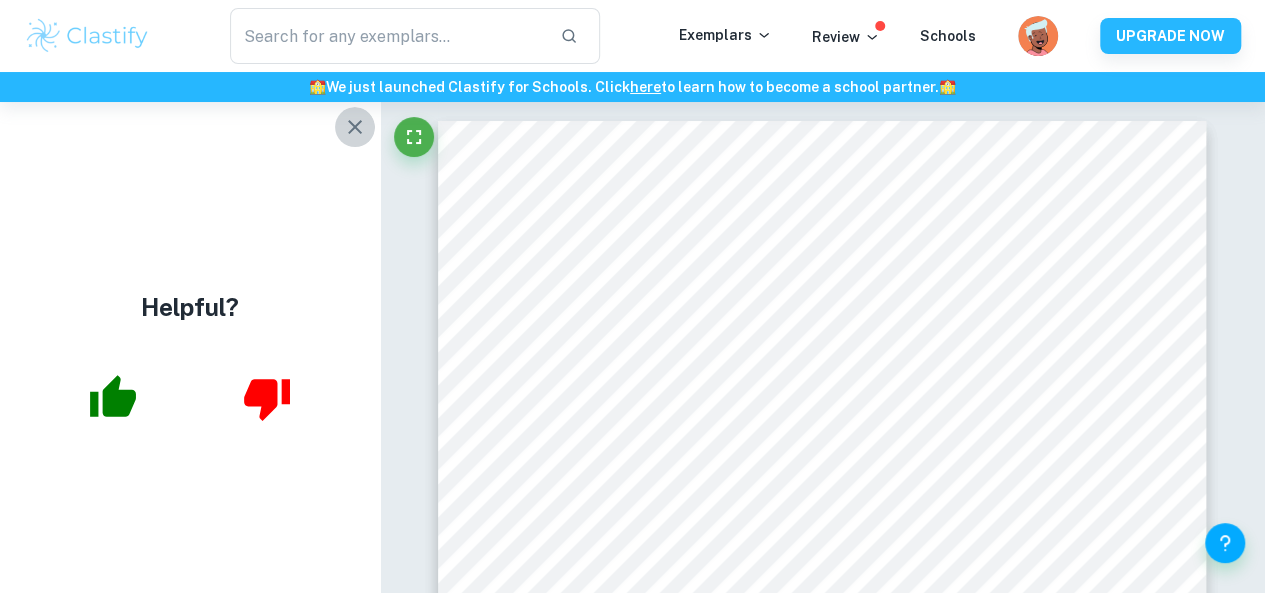 click 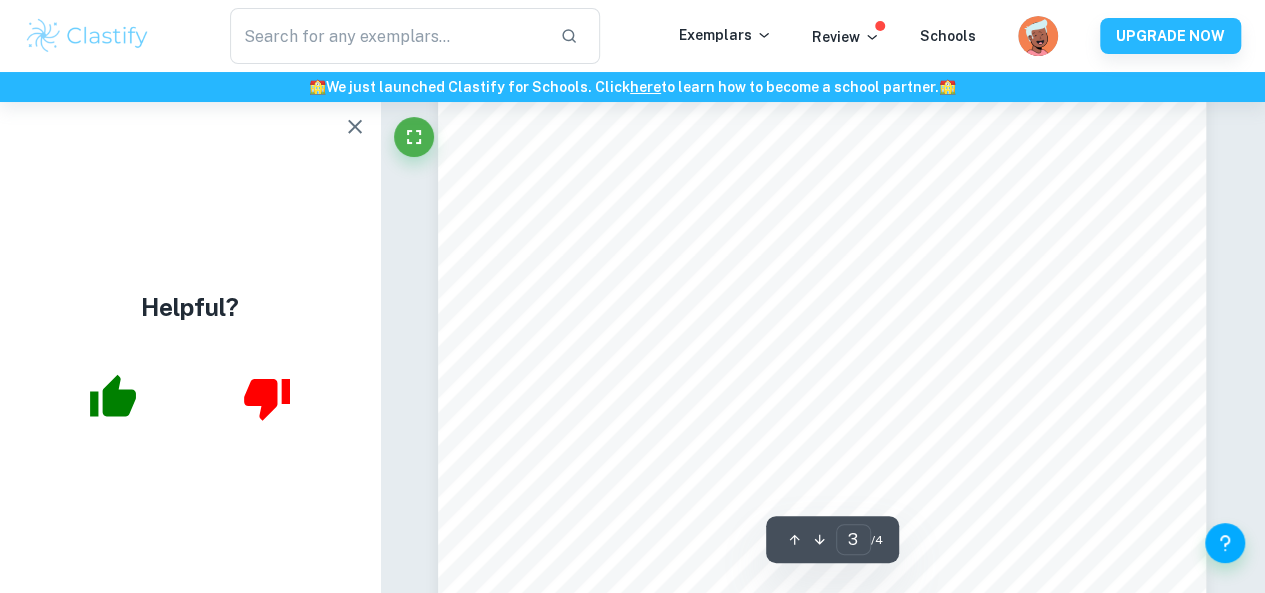 scroll, scrollTop: 1842, scrollLeft: 0, axis: vertical 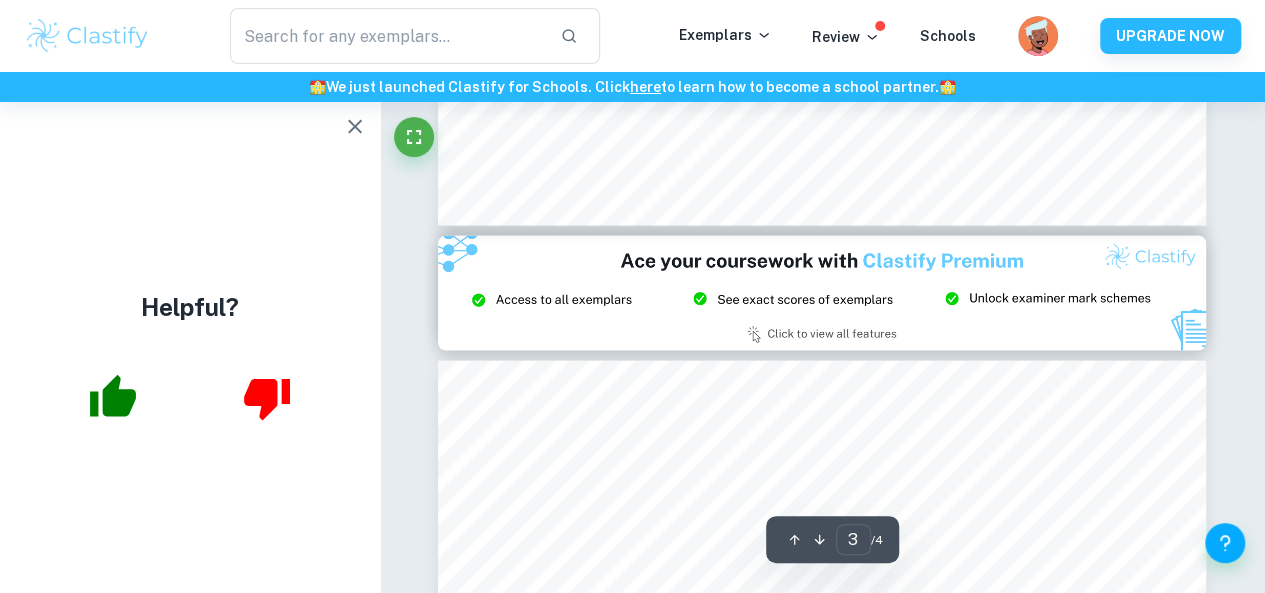 type on "2" 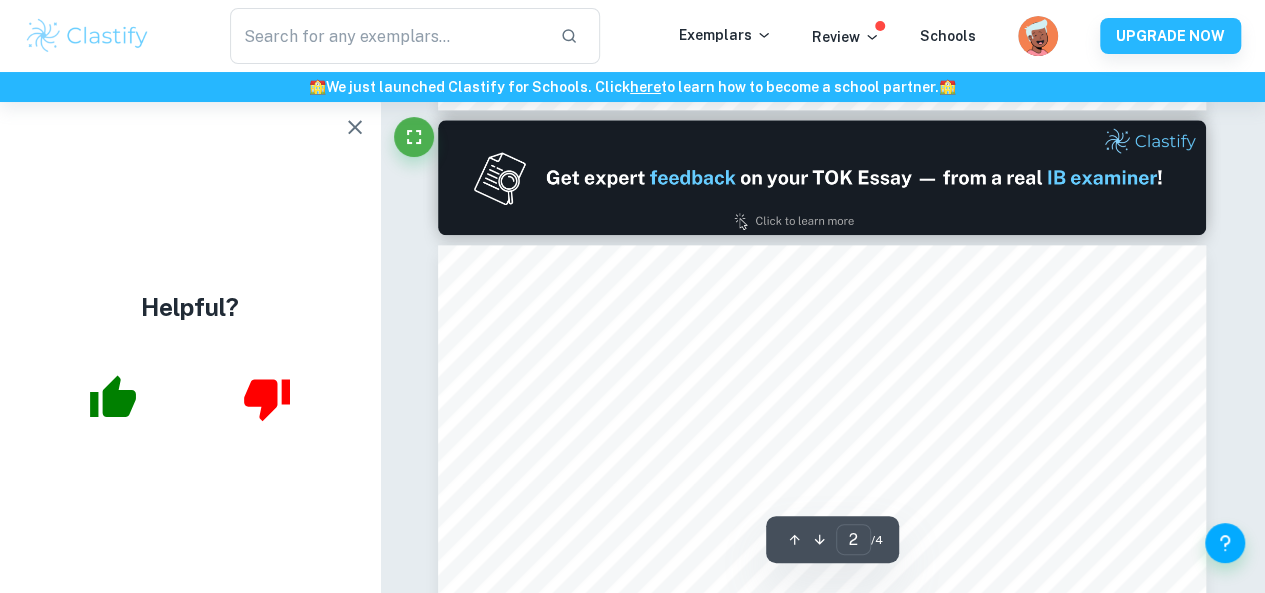 scroll, scrollTop: 962, scrollLeft: 0, axis: vertical 